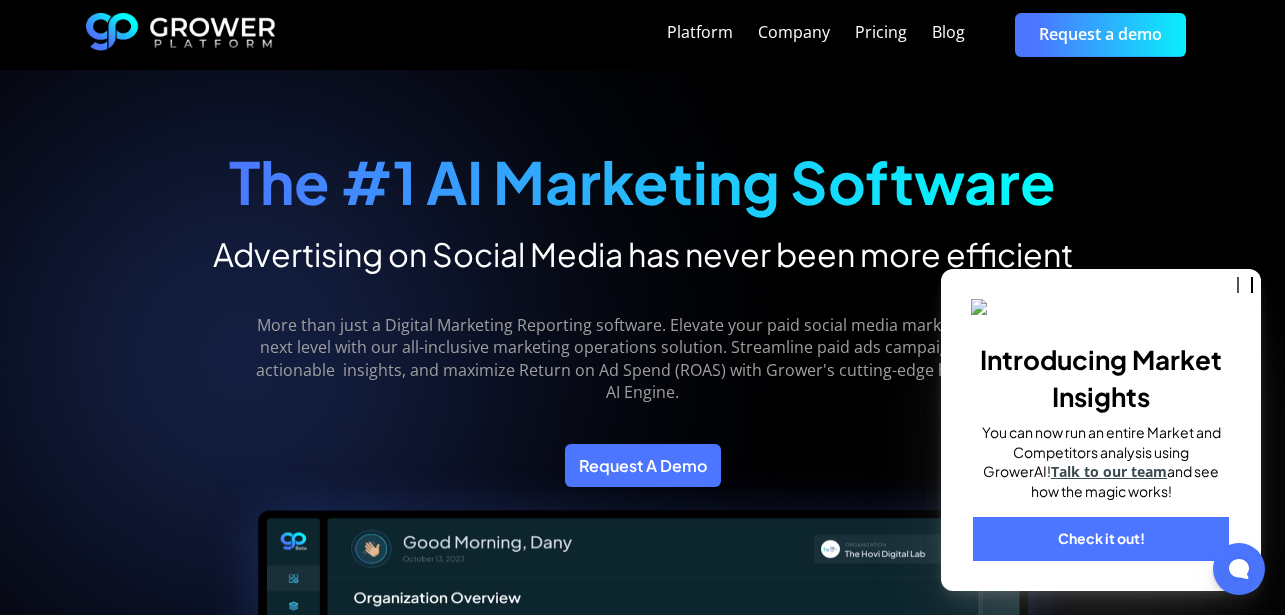 scroll, scrollTop: 0, scrollLeft: 0, axis: both 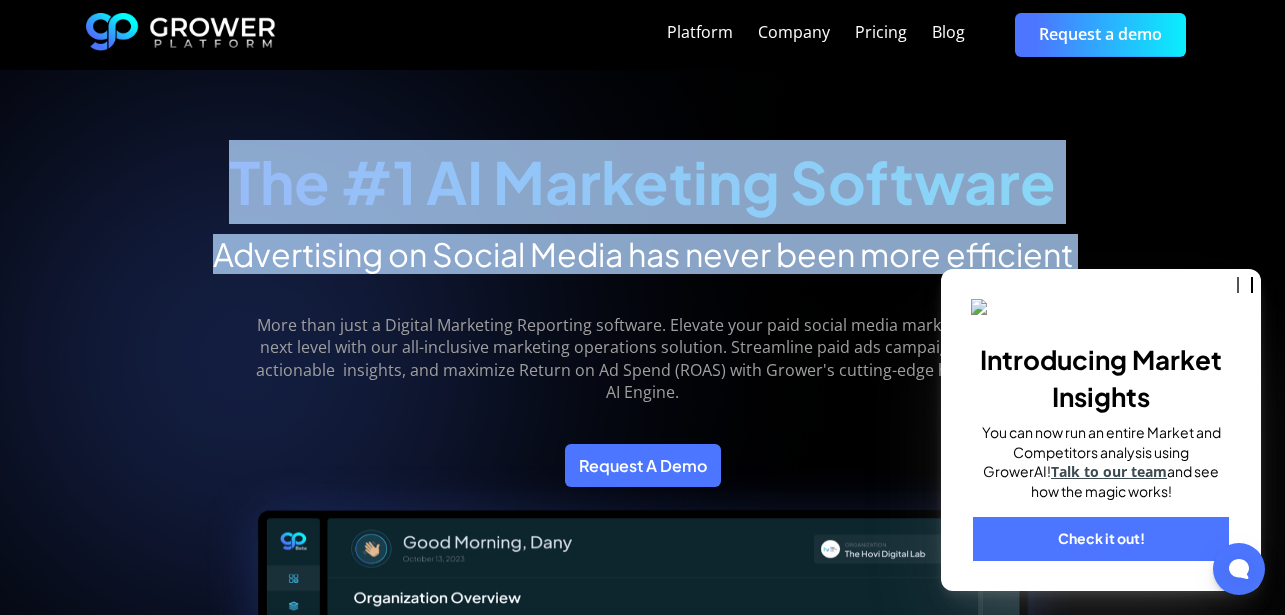 drag, startPoint x: 77, startPoint y: 181, endPoint x: 224, endPoint y: 166, distance: 147.76332 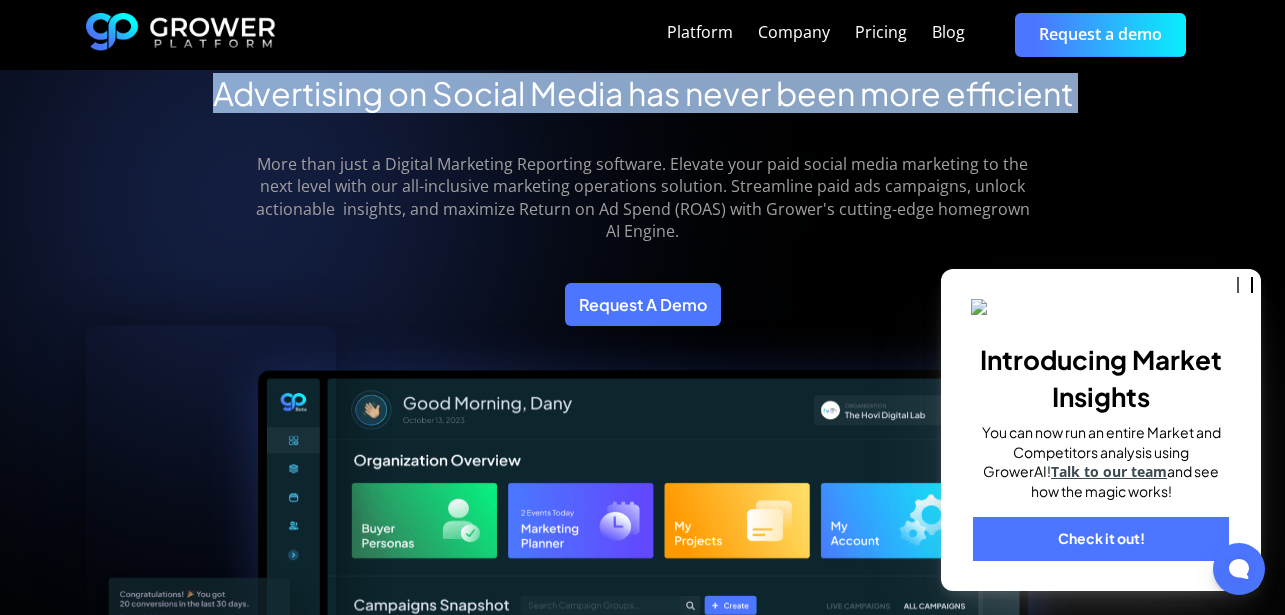 scroll, scrollTop: 120, scrollLeft: 0, axis: vertical 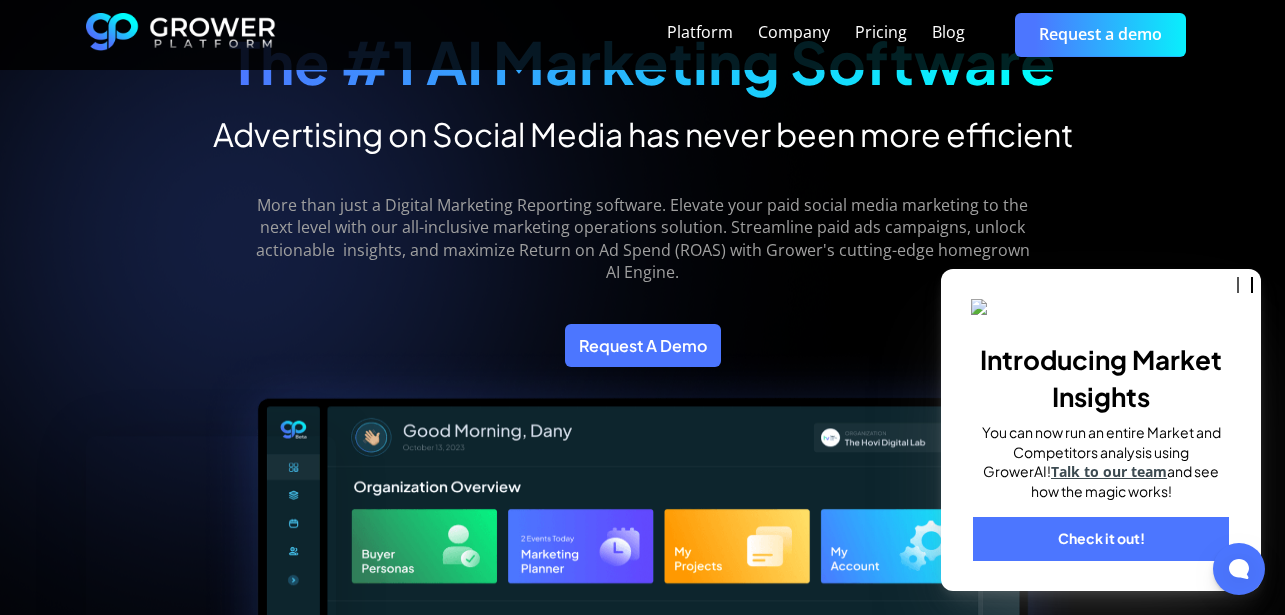 click on "More than just a Digital Marketing Reporting software. Elevate your paid social media marketing to the next level with our all-inclusive marketing operations solution. Streamline paid ads campaigns, unlock actionable  insights, and maximize Return on Ad Spend (ROAS) with Grower's cutting-edge homegrown AI Engine." at bounding box center [642, 239] 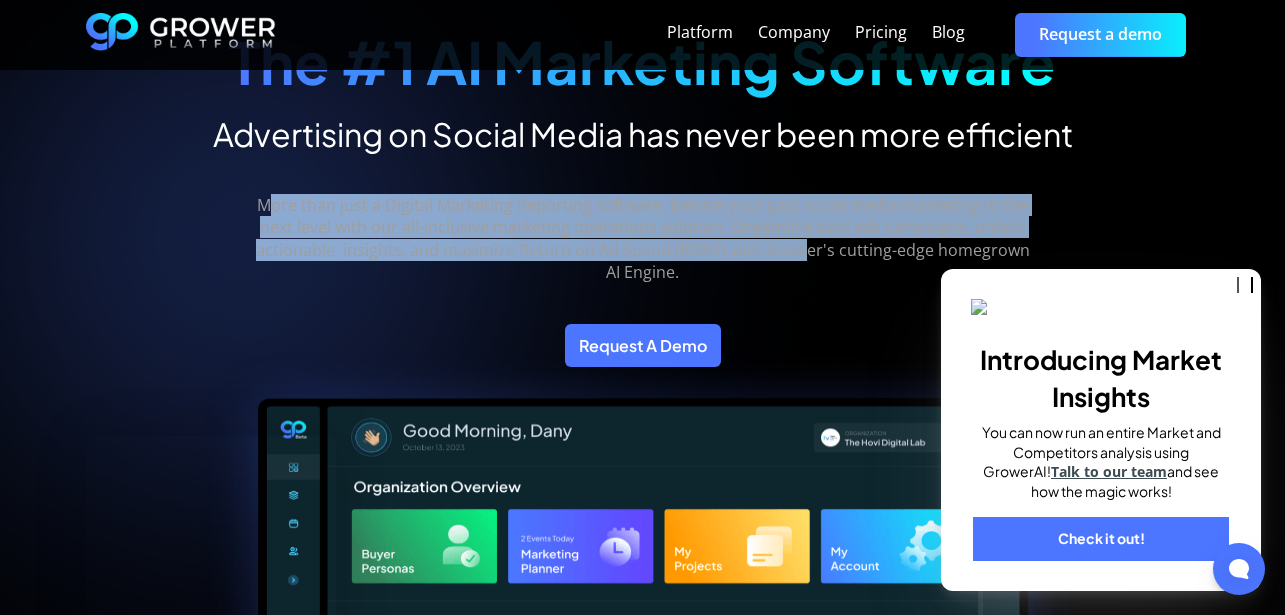 drag, startPoint x: 427, startPoint y: 214, endPoint x: 729, endPoint y: 252, distance: 304.38135 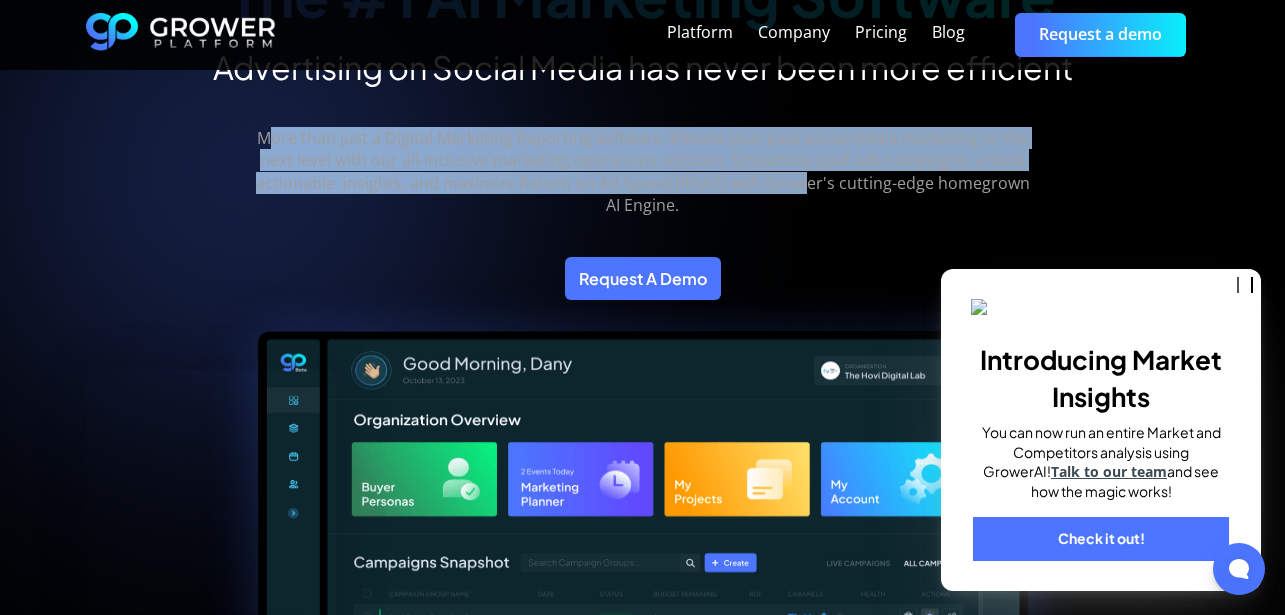 scroll, scrollTop: 240, scrollLeft: 0, axis: vertical 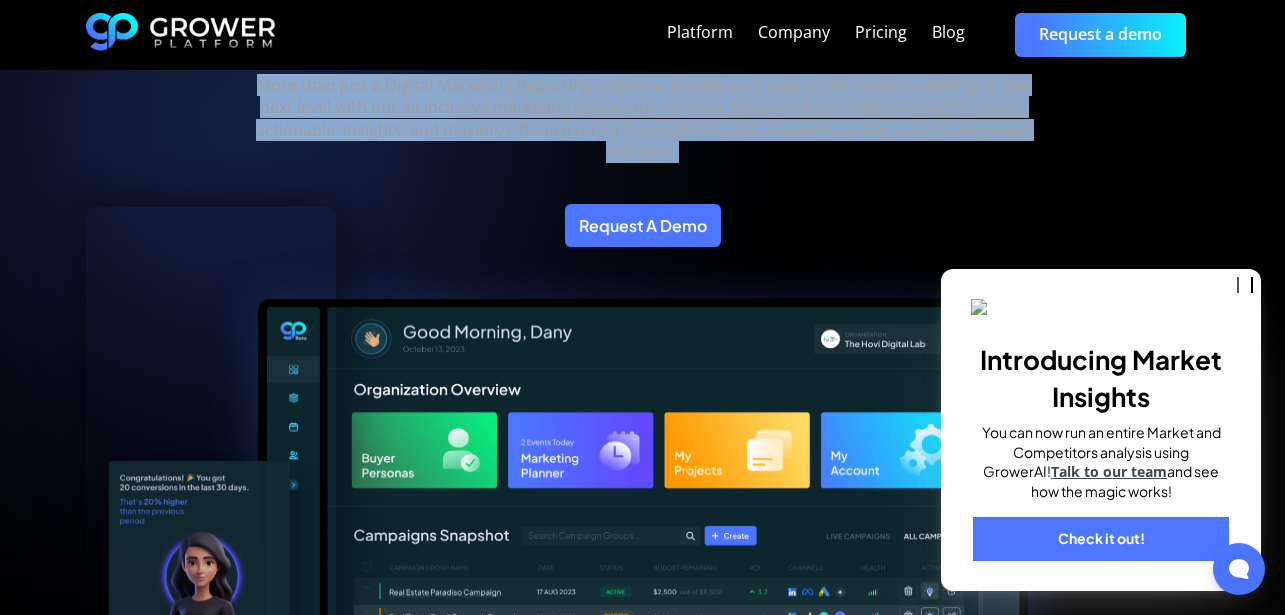 drag, startPoint x: 1006, startPoint y: 144, endPoint x: 199, endPoint y: 88, distance: 808.9407 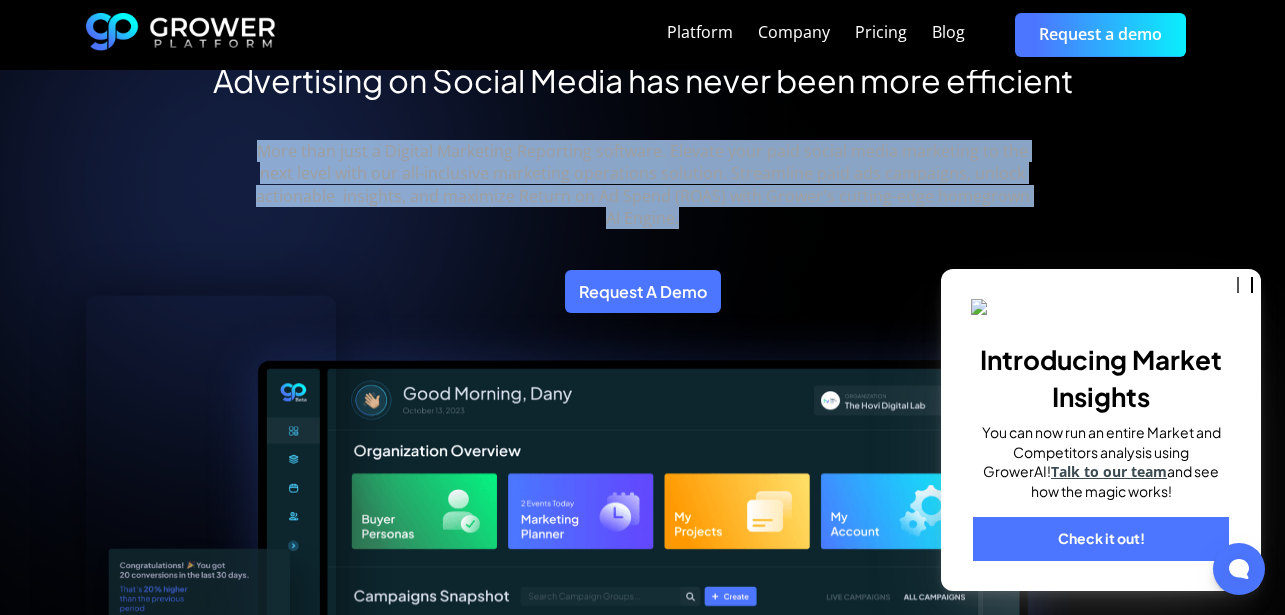 scroll, scrollTop: 120, scrollLeft: 0, axis: vertical 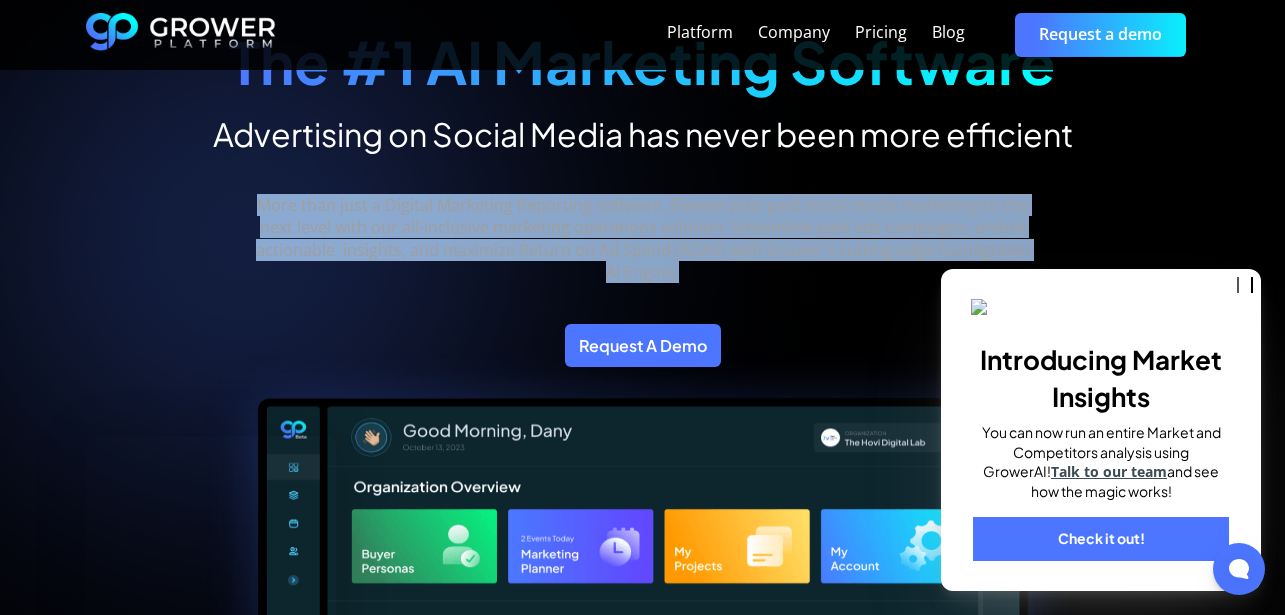 click on "More than just a Digital Marketing Reporting software. Elevate your paid social media marketing to the next level with our all-inclusive marketing operations solution. Streamline paid ads campaigns, unlock actionable  insights, and maximize Return on Ad Spend (ROAS) with Grower's cutting-edge homegrown AI Engine." at bounding box center [642, 239] 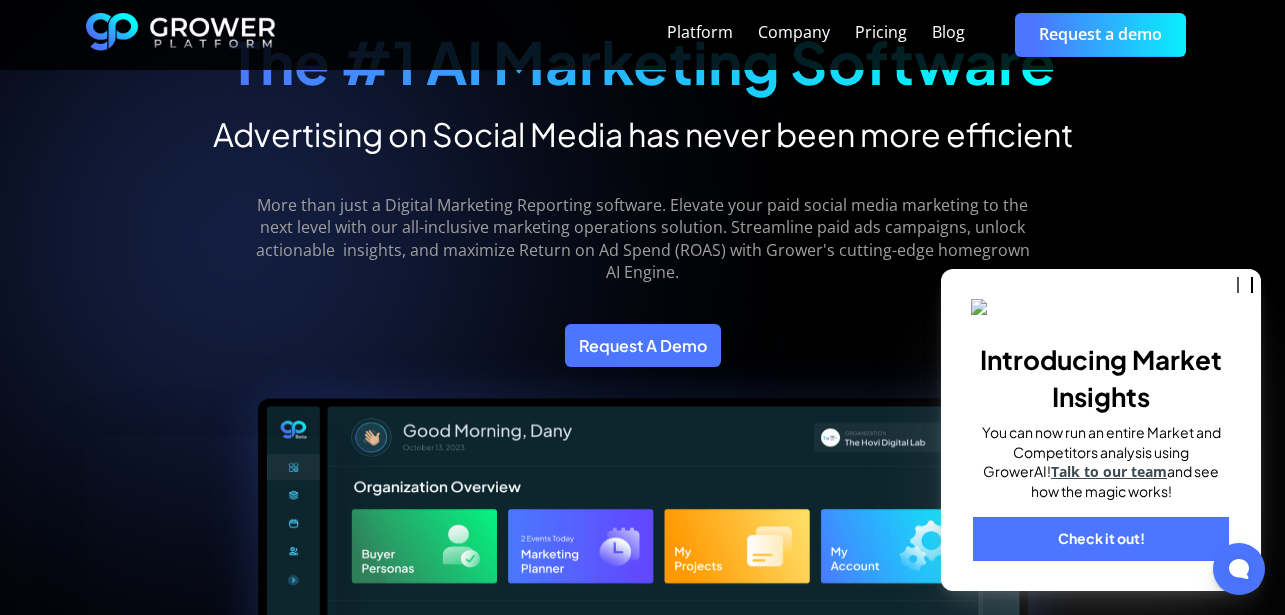 click on "More than just a Digital Marketing Reporting software. Elevate your paid social media marketing to the next level with our all-inclusive marketing operations solution. Streamline paid ads campaigns, unlock actionable  insights, and maximize Return on Ad Spend (ROAS) with Grower's cutting-edge homegrown AI Engine." at bounding box center (642, 239) 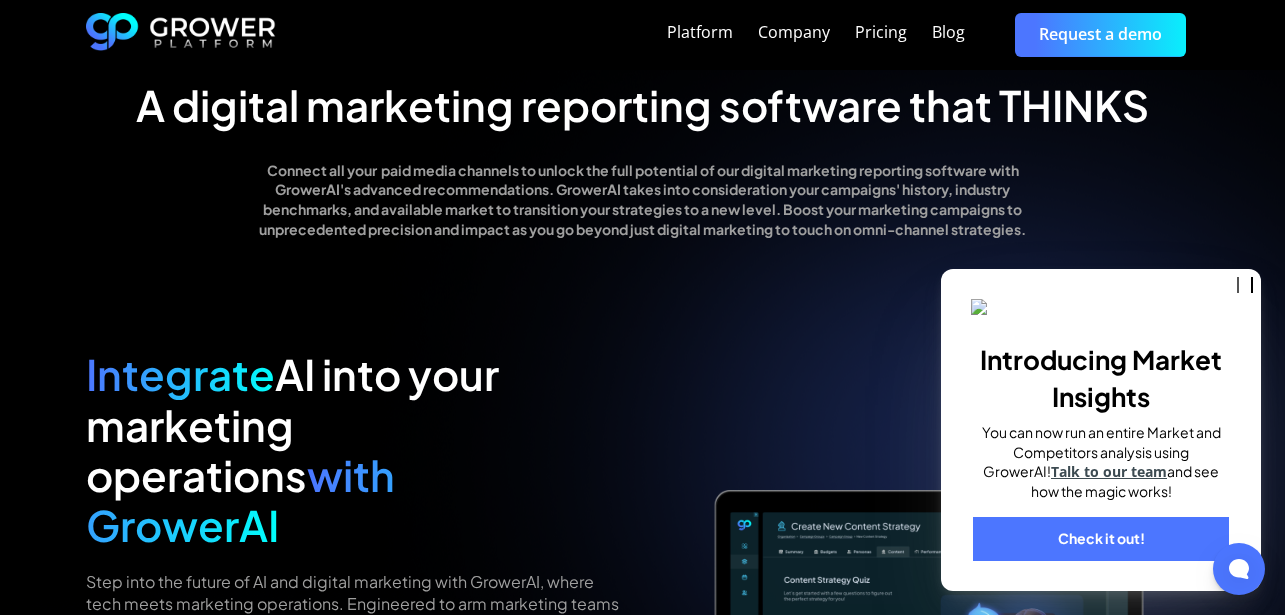 scroll, scrollTop: 1560, scrollLeft: 0, axis: vertical 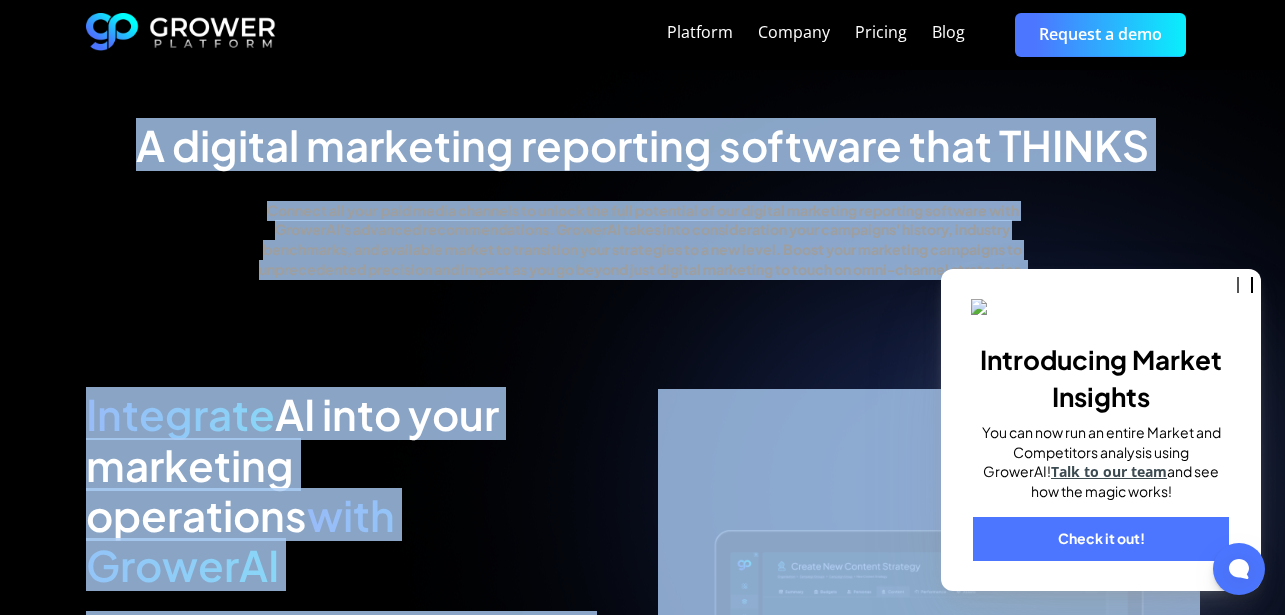 drag, startPoint x: 94, startPoint y: 141, endPoint x: 674, endPoint y: 287, distance: 598.0936 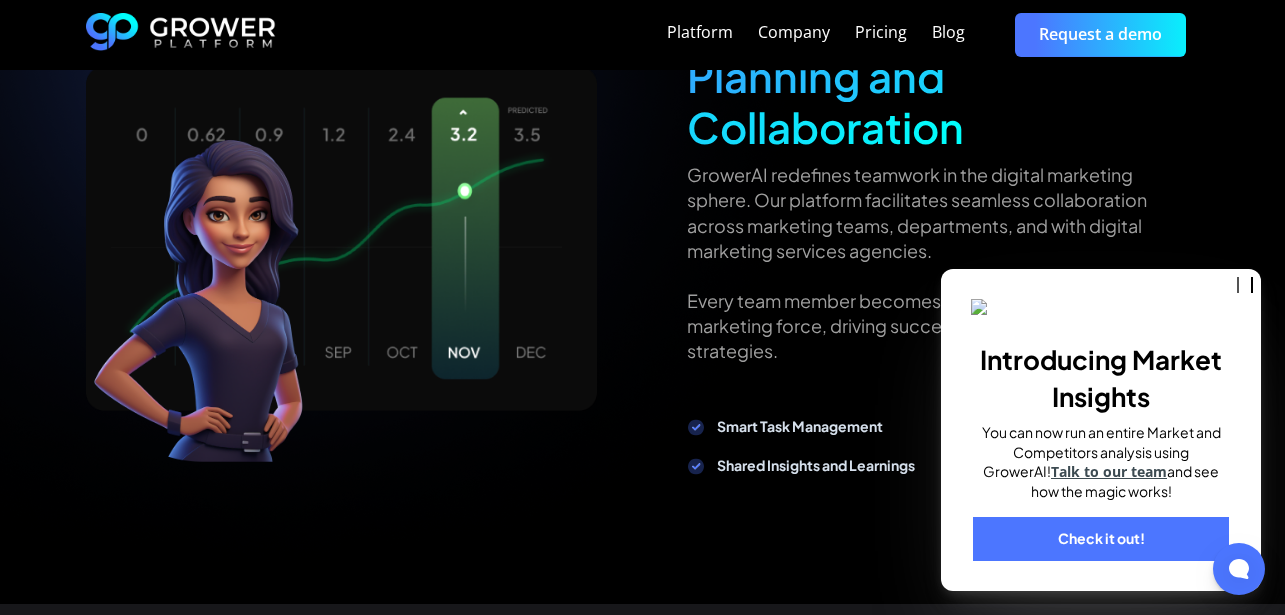 scroll, scrollTop: 2760, scrollLeft: 0, axis: vertical 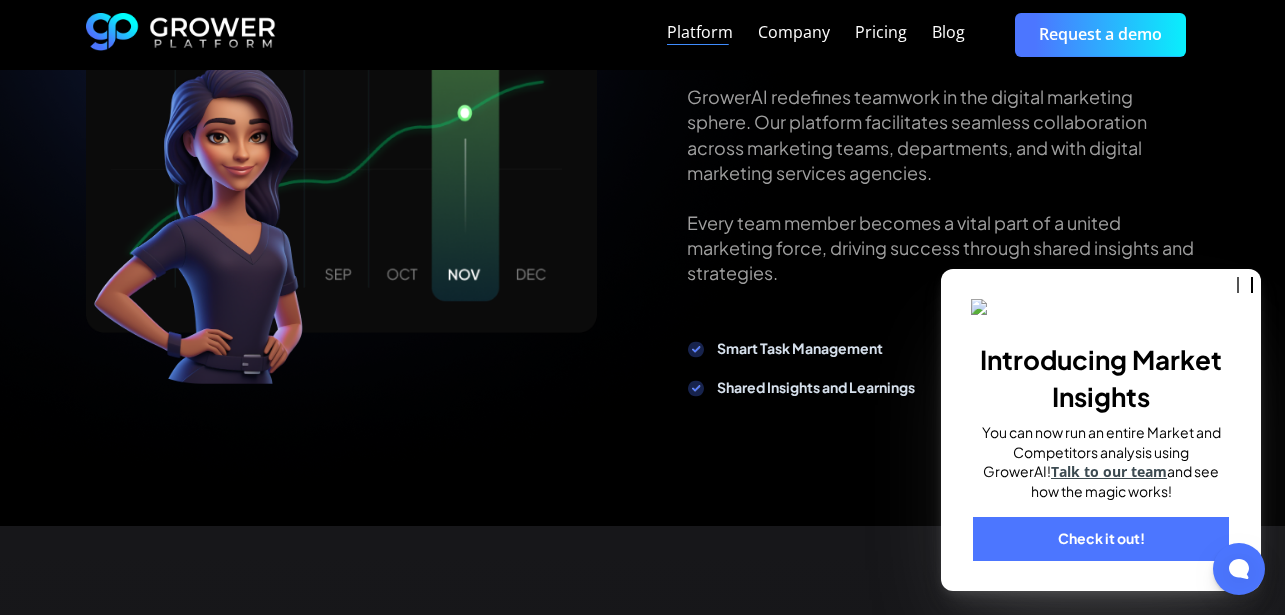 click on "Platform" at bounding box center [700, 32] 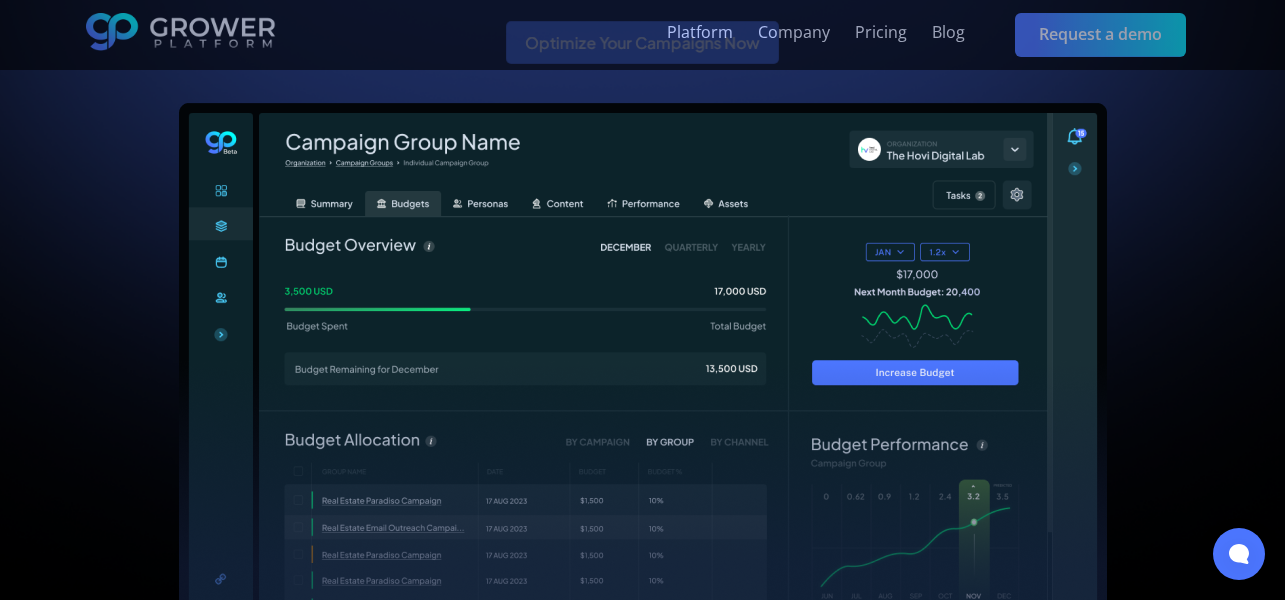 scroll, scrollTop: 360, scrollLeft: 0, axis: vertical 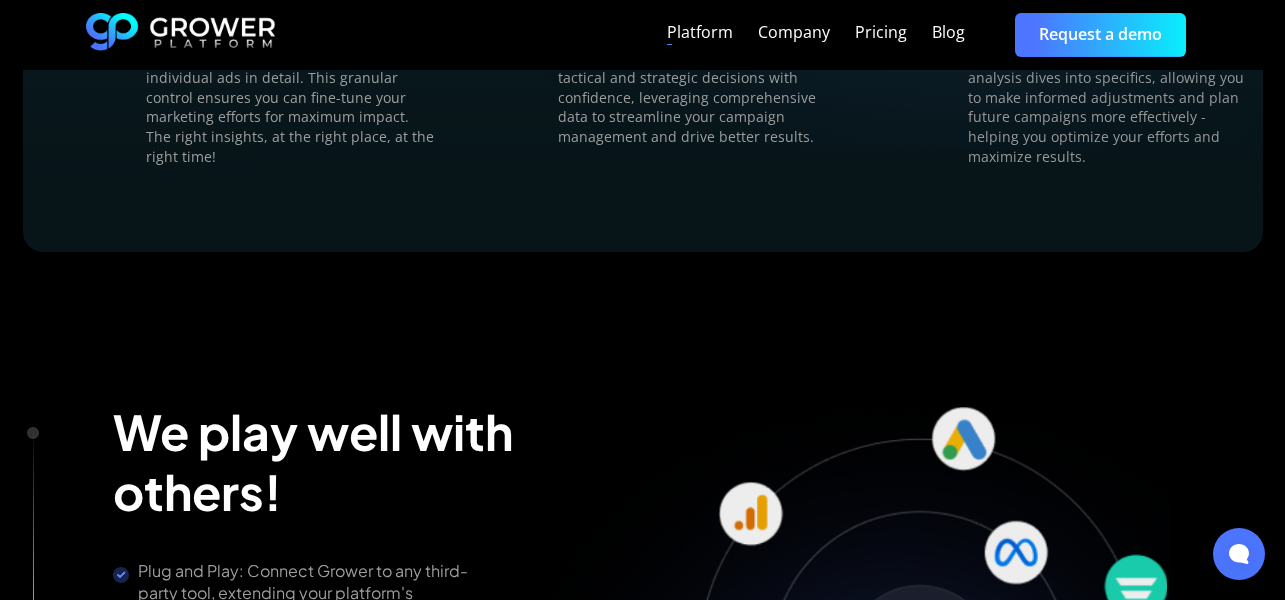 click on "Platform" at bounding box center (700, 32) 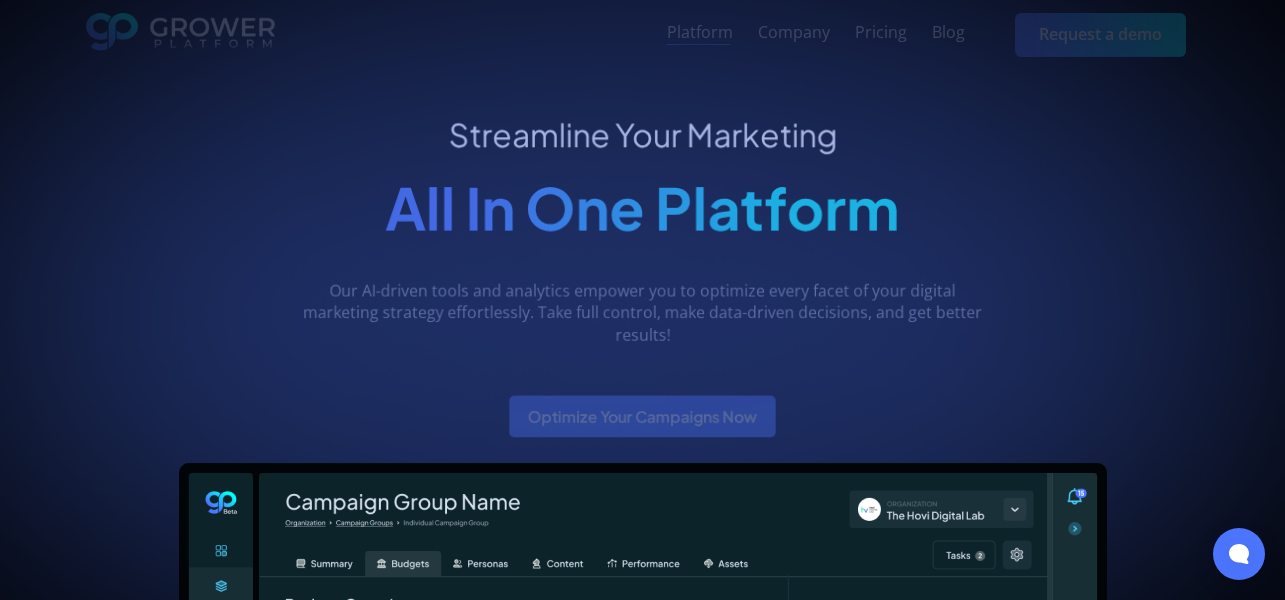 scroll, scrollTop: 0, scrollLeft: 0, axis: both 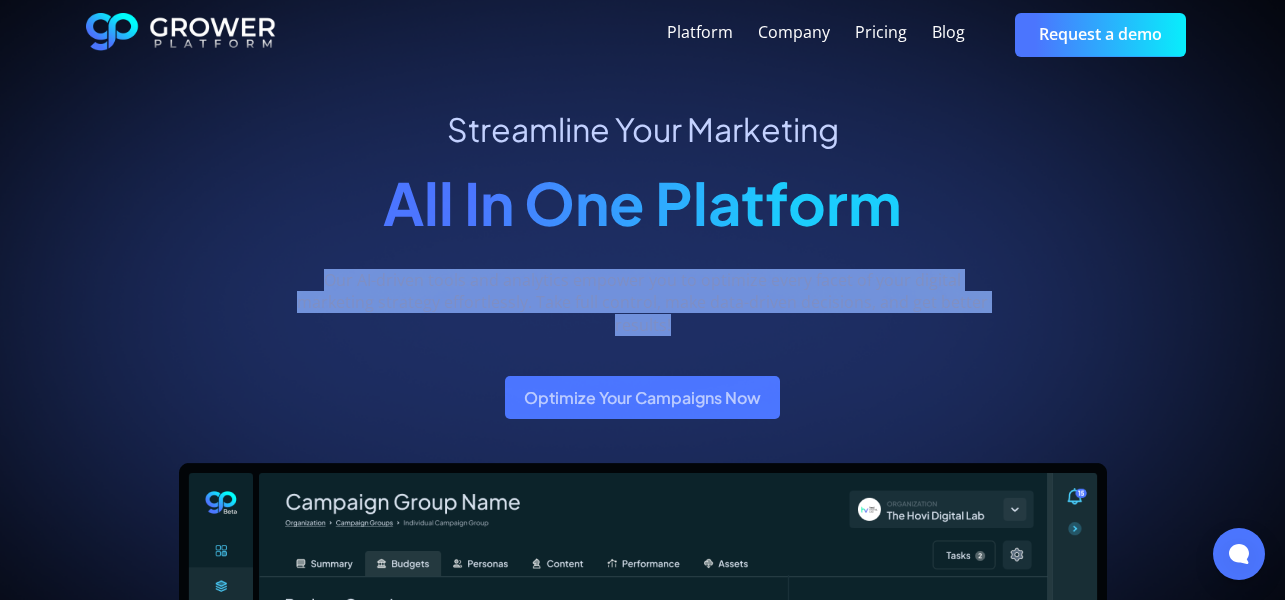 drag, startPoint x: 300, startPoint y: 291, endPoint x: 1012, endPoint y: 336, distance: 713.42065 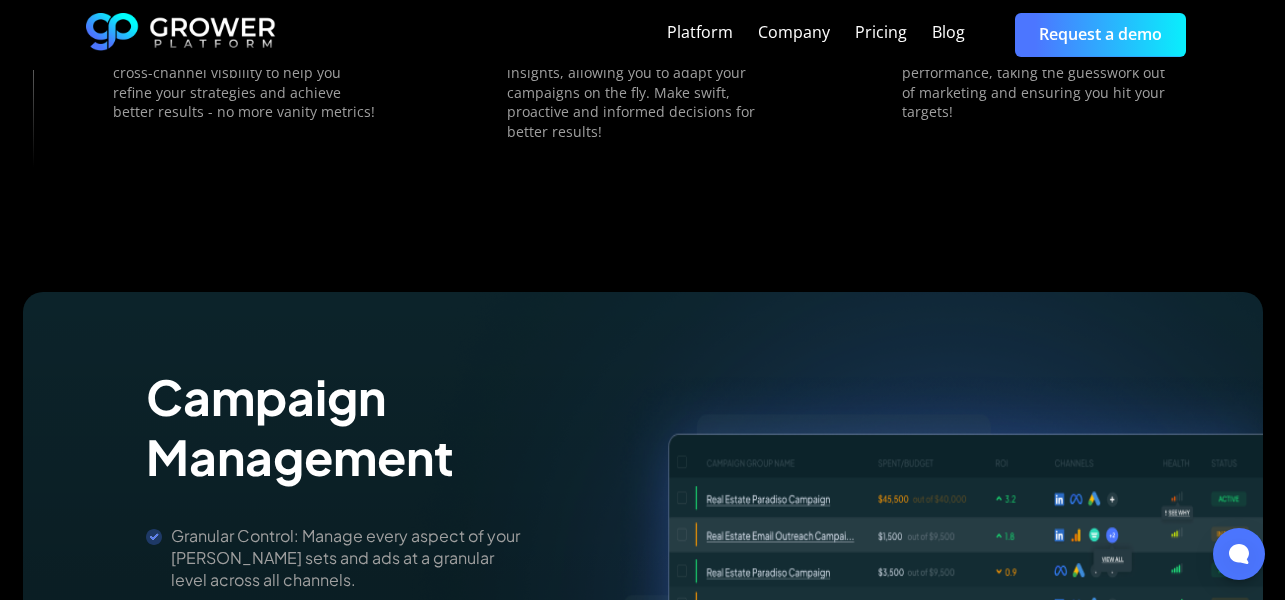 scroll, scrollTop: 2040, scrollLeft: 0, axis: vertical 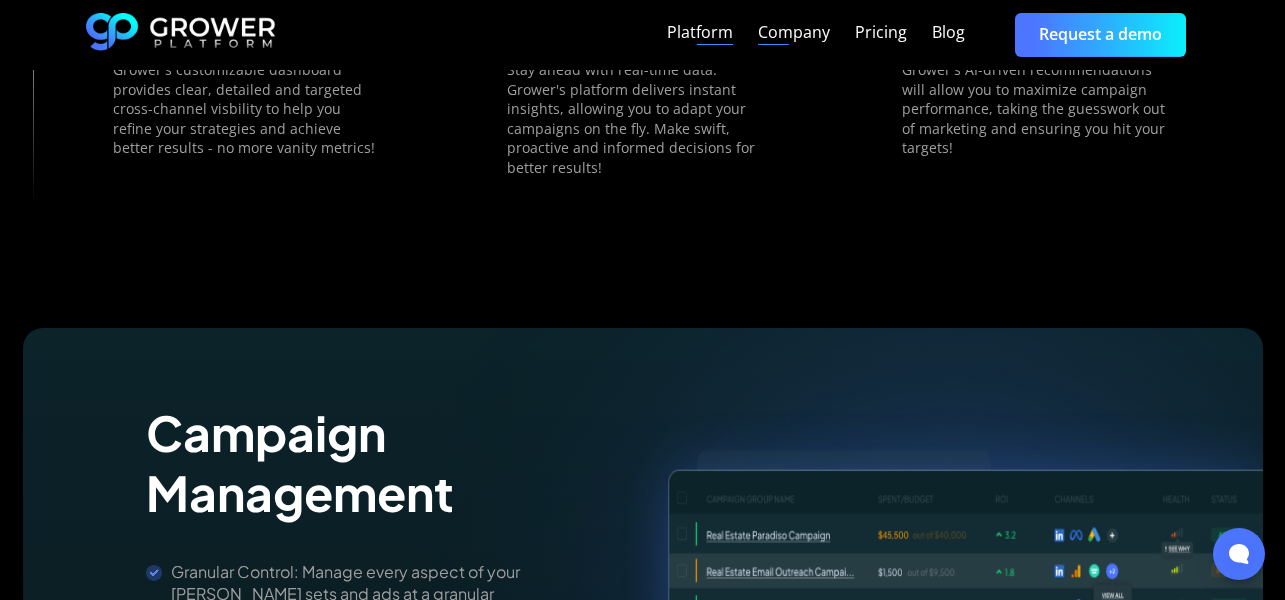 click on "Company" at bounding box center [794, 32] 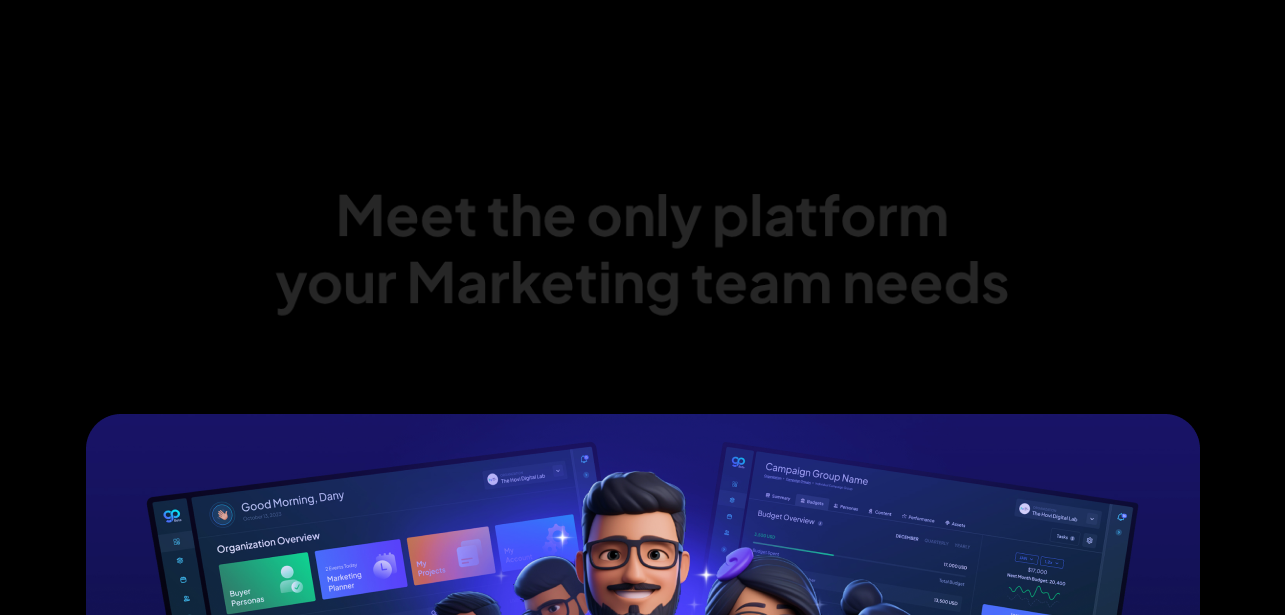 scroll, scrollTop: 0, scrollLeft: 0, axis: both 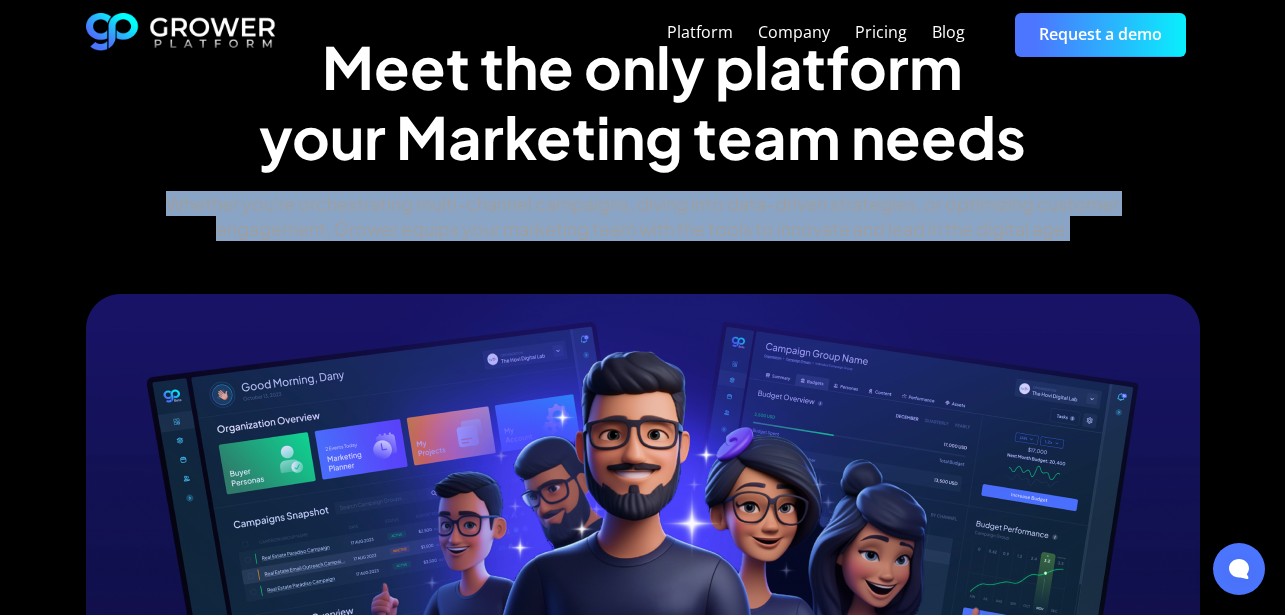 drag, startPoint x: 353, startPoint y: 187, endPoint x: 591, endPoint y: 250, distance: 246.19708 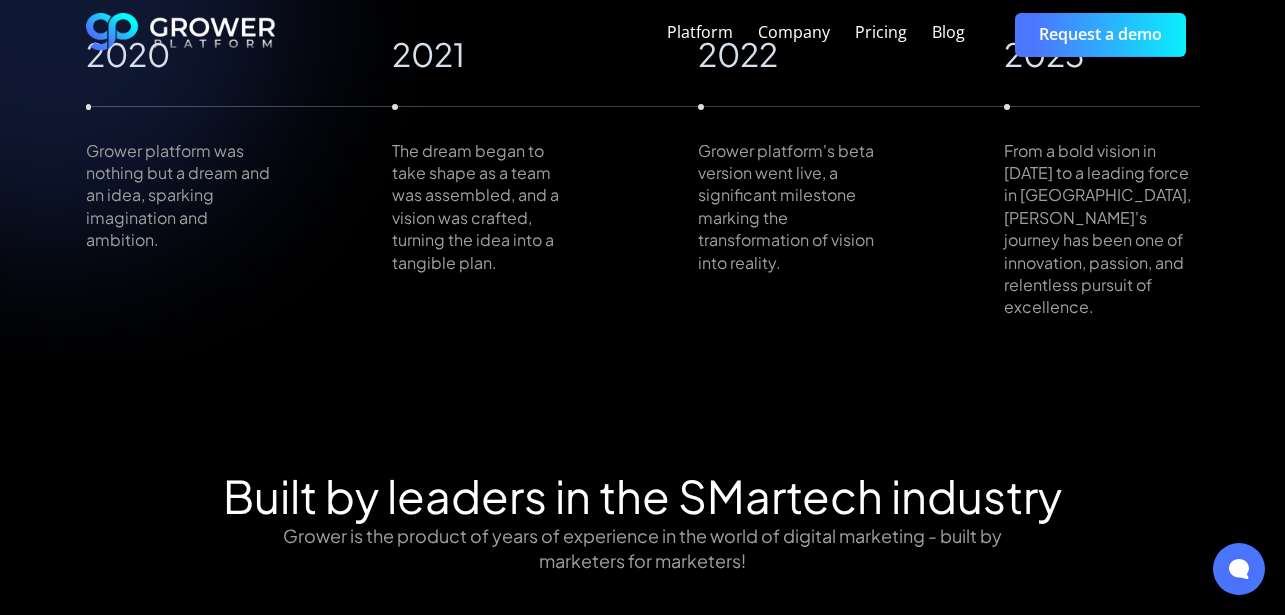 scroll, scrollTop: 1560, scrollLeft: 0, axis: vertical 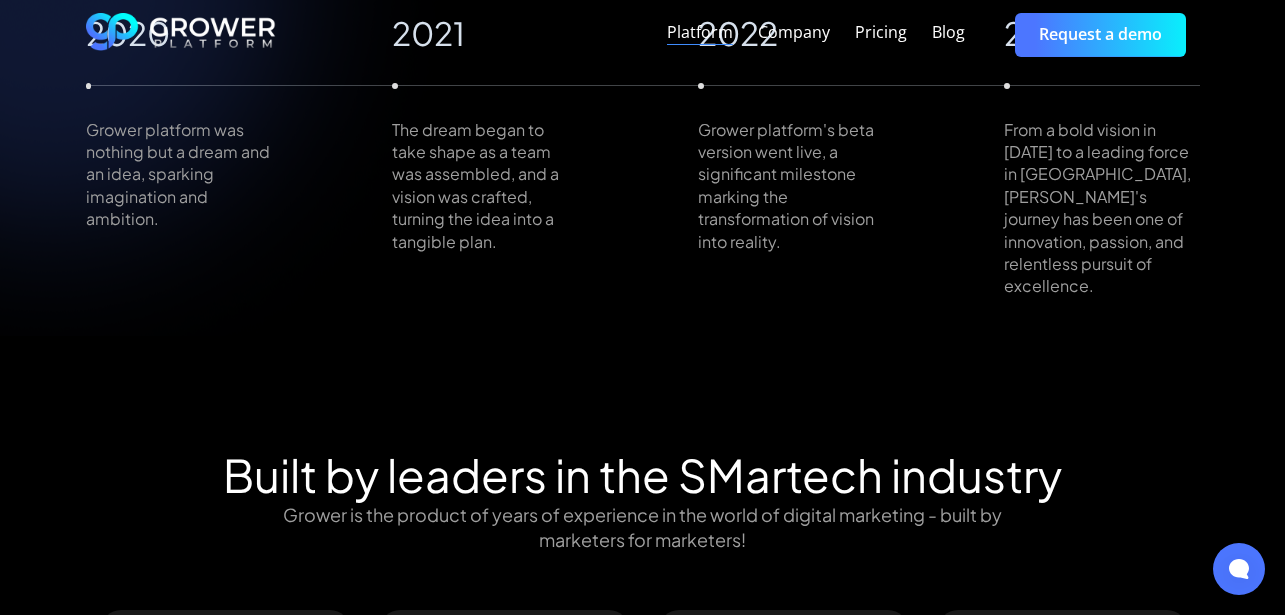 click on "Platform" at bounding box center [700, 32] 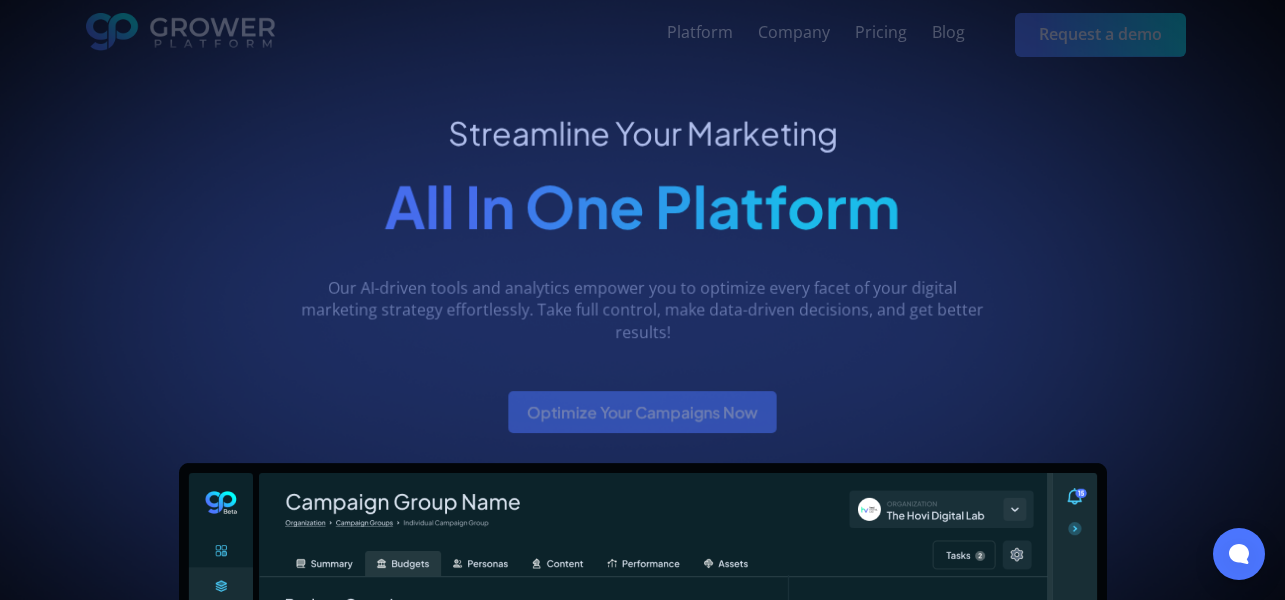scroll, scrollTop: 100, scrollLeft: 0, axis: vertical 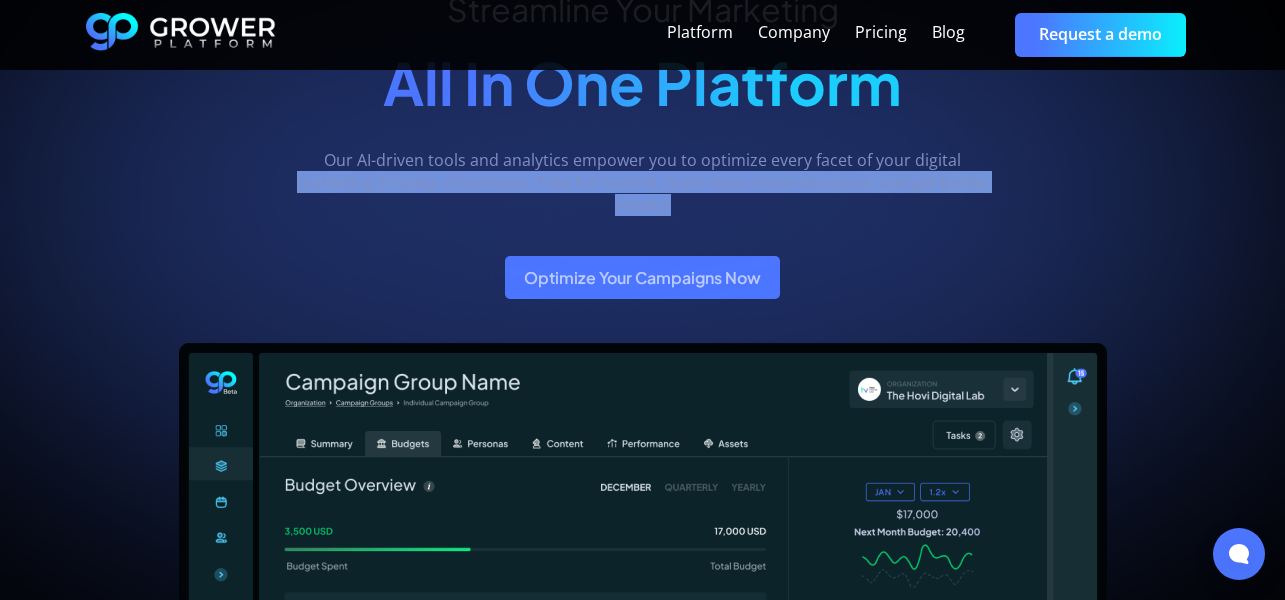 drag, startPoint x: 307, startPoint y: 183, endPoint x: 959, endPoint y: 201, distance: 652.2484 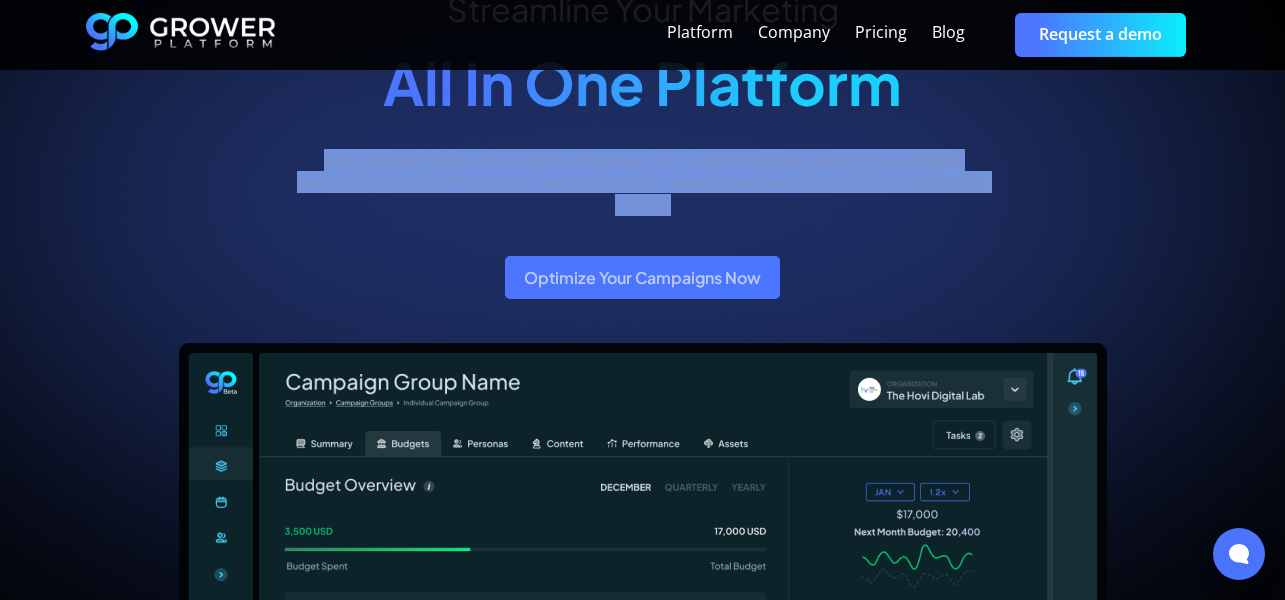 drag, startPoint x: 970, startPoint y: 240, endPoint x: 331, endPoint y: 105, distance: 653.1049 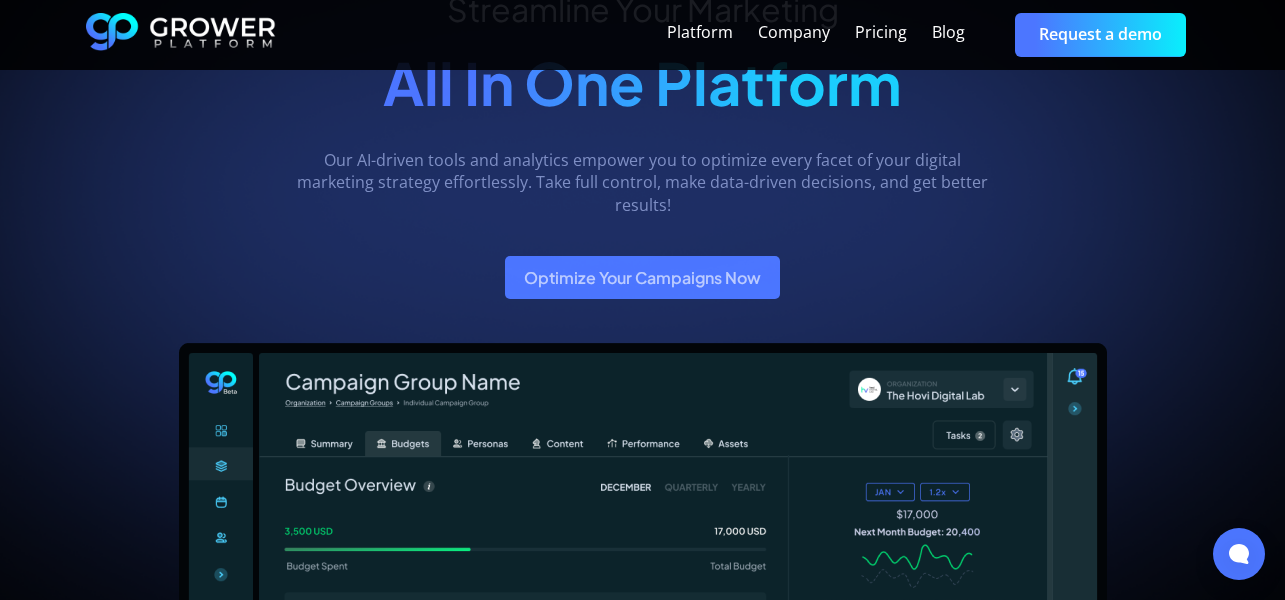 click on "Streamline Your Marketing  All In One Platform Our AI-driven tools and analytics empower you to optimize every facet of your digital marketing strategy effortlessly. Take full control, make data-driven decisions, and get better results! Optimize Your Campaigns Now" at bounding box center [642, 144] 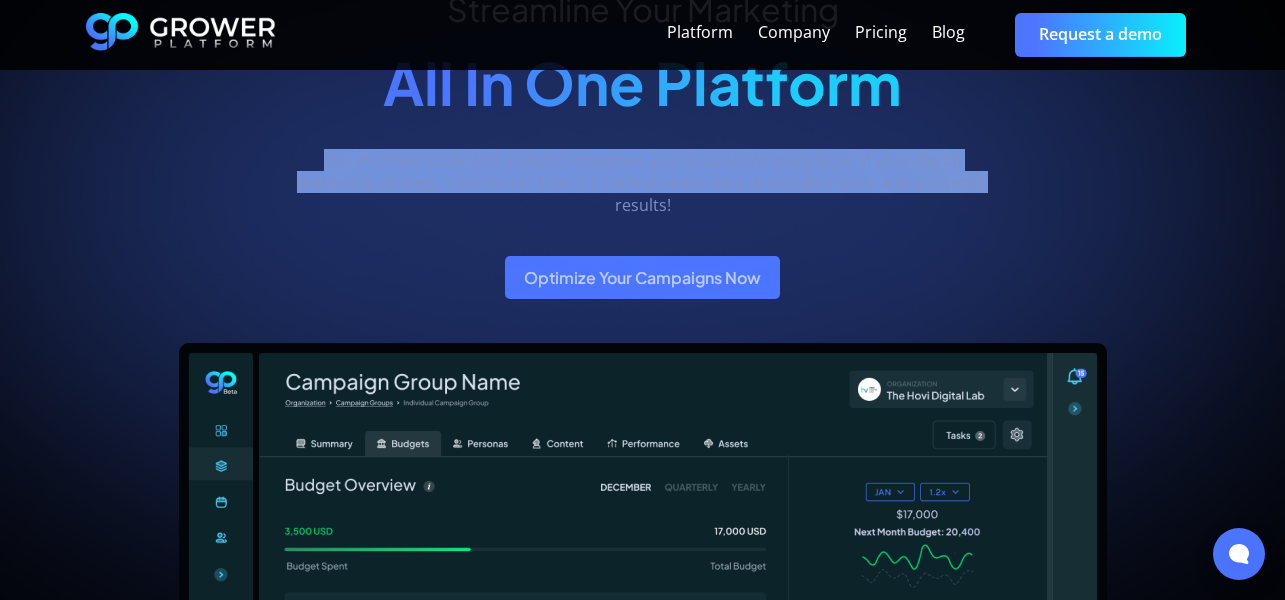 drag, startPoint x: 261, startPoint y: 133, endPoint x: 1012, endPoint y: 187, distance: 752.9389 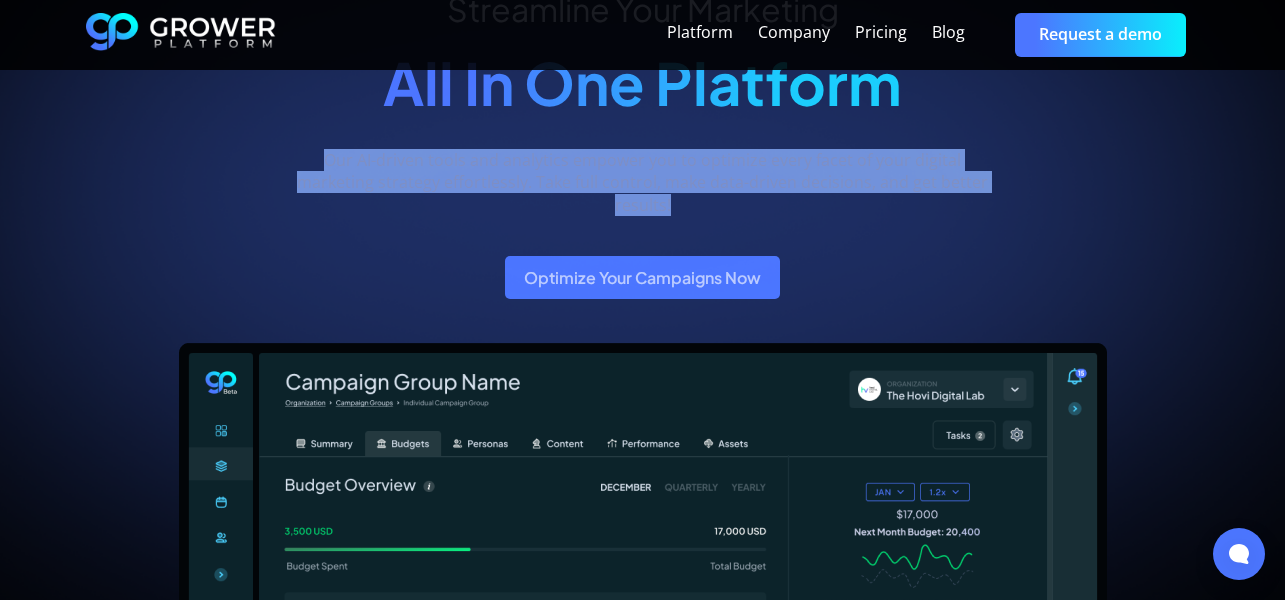 drag, startPoint x: 692, startPoint y: 199, endPoint x: 300, endPoint y: 159, distance: 394.03552 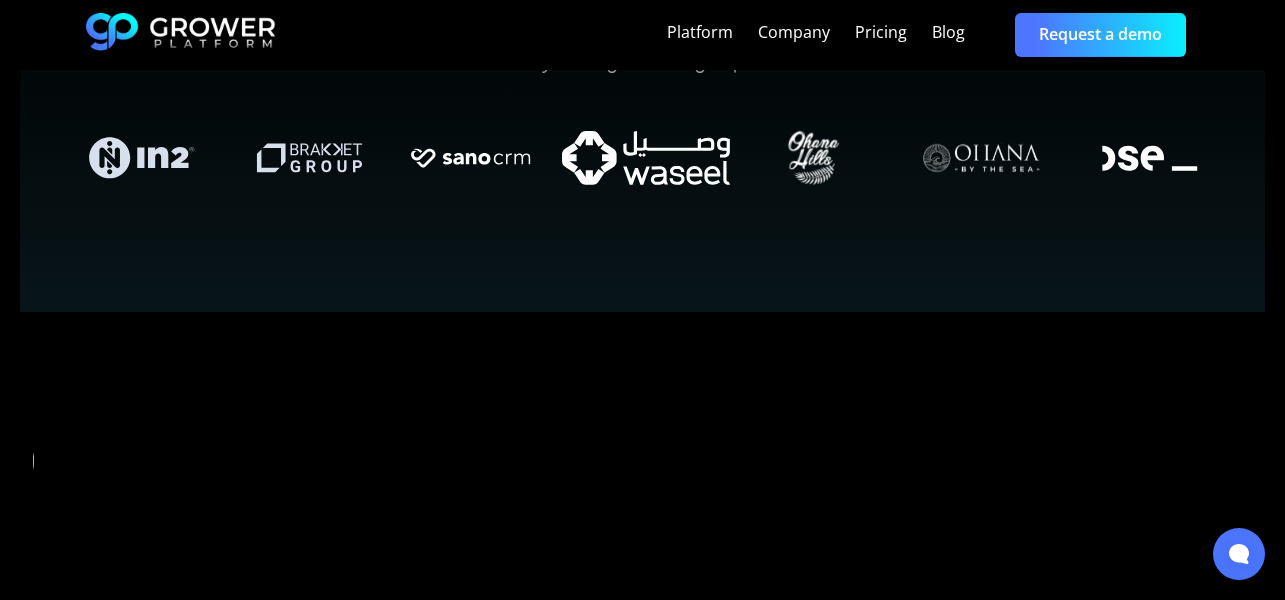 scroll, scrollTop: 1080, scrollLeft: 0, axis: vertical 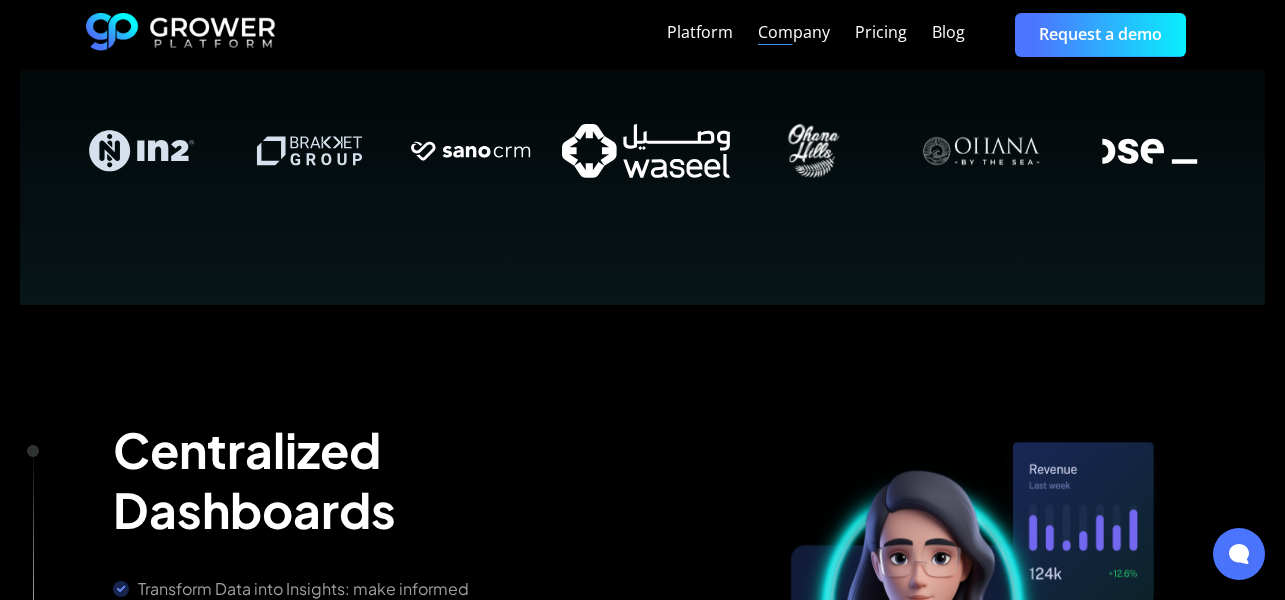 click on "Company" at bounding box center [794, 32] 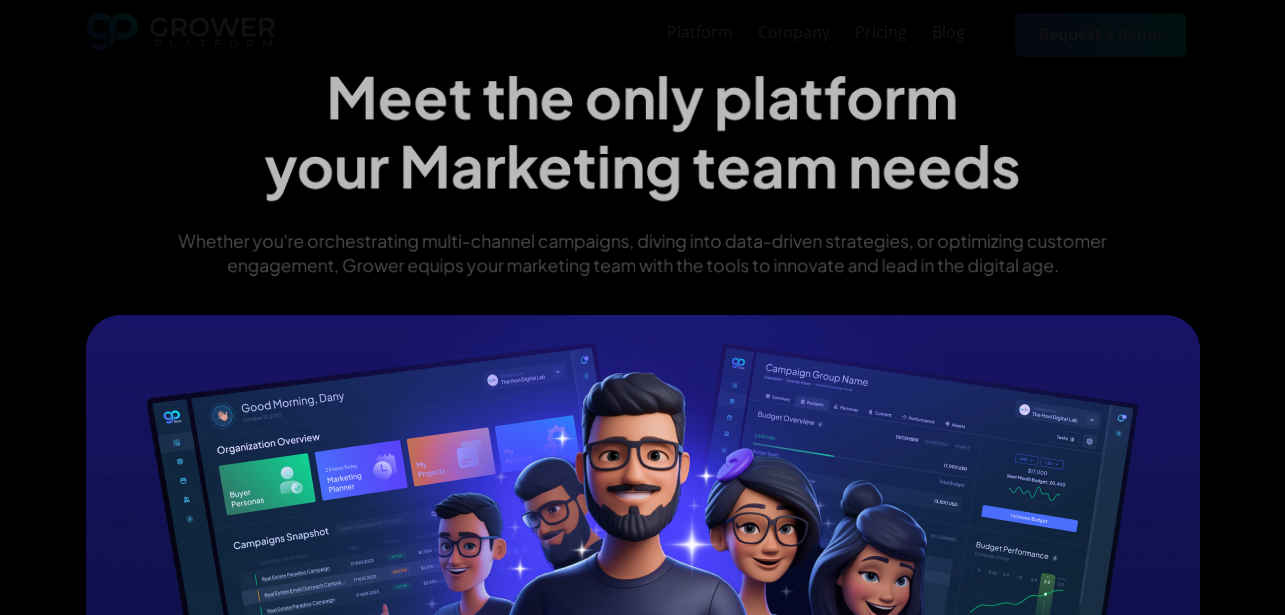 scroll, scrollTop: 480, scrollLeft: 0, axis: vertical 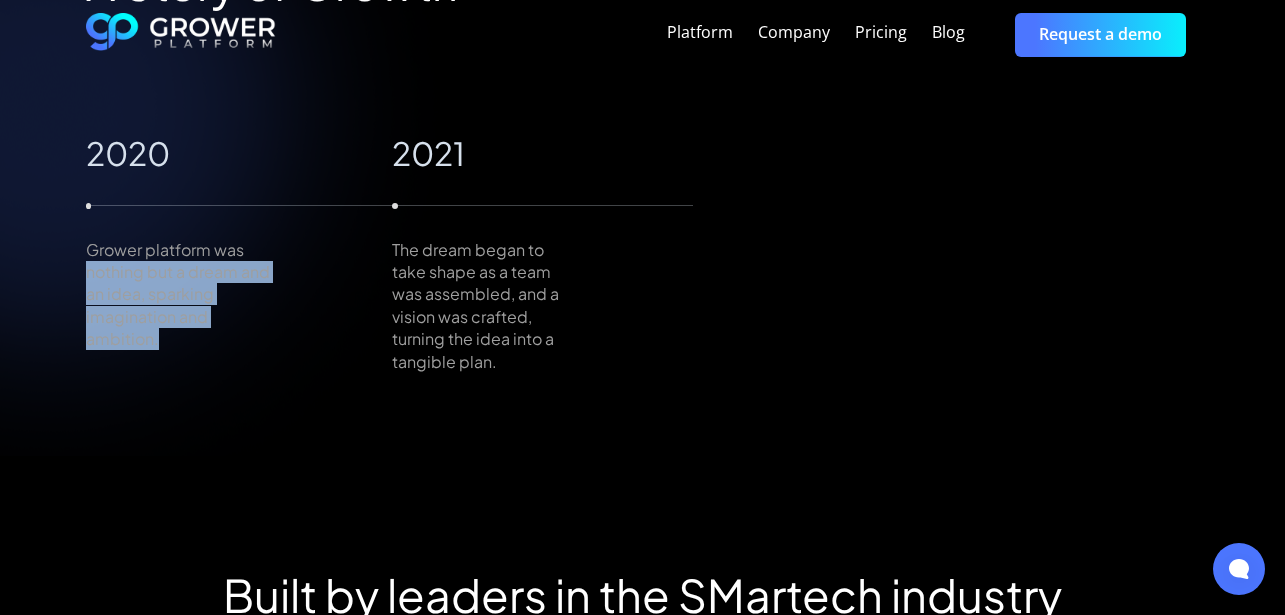 drag, startPoint x: 79, startPoint y: 263, endPoint x: 282, endPoint y: 316, distance: 209.80467 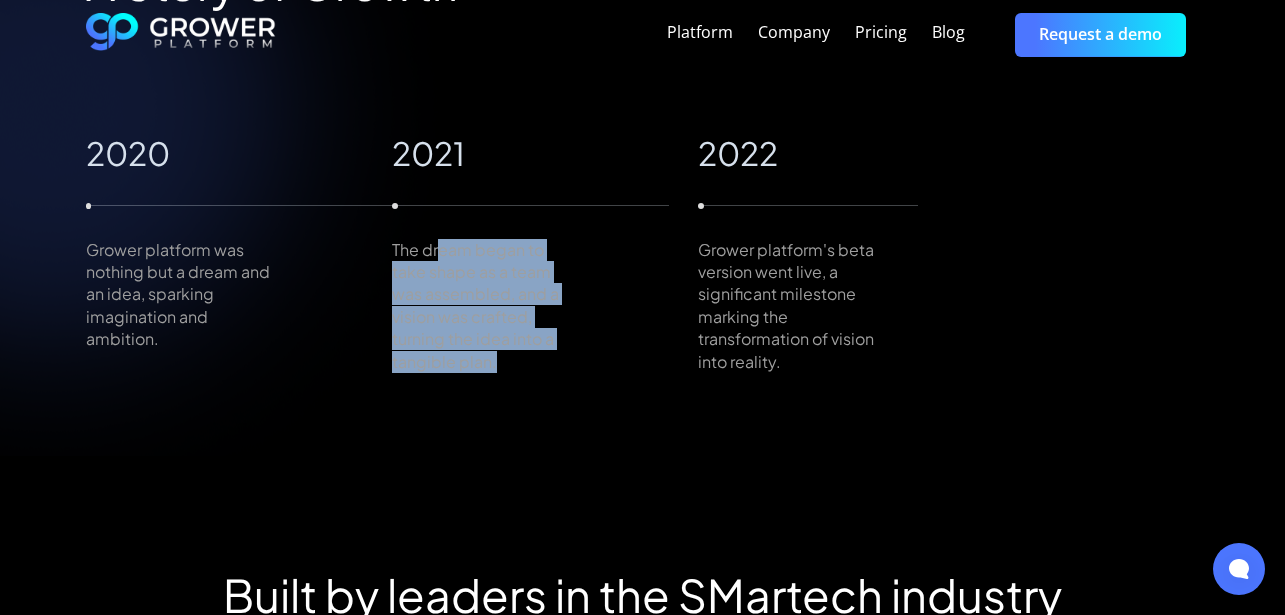 drag, startPoint x: 438, startPoint y: 249, endPoint x: 544, endPoint y: 322, distance: 128.7051 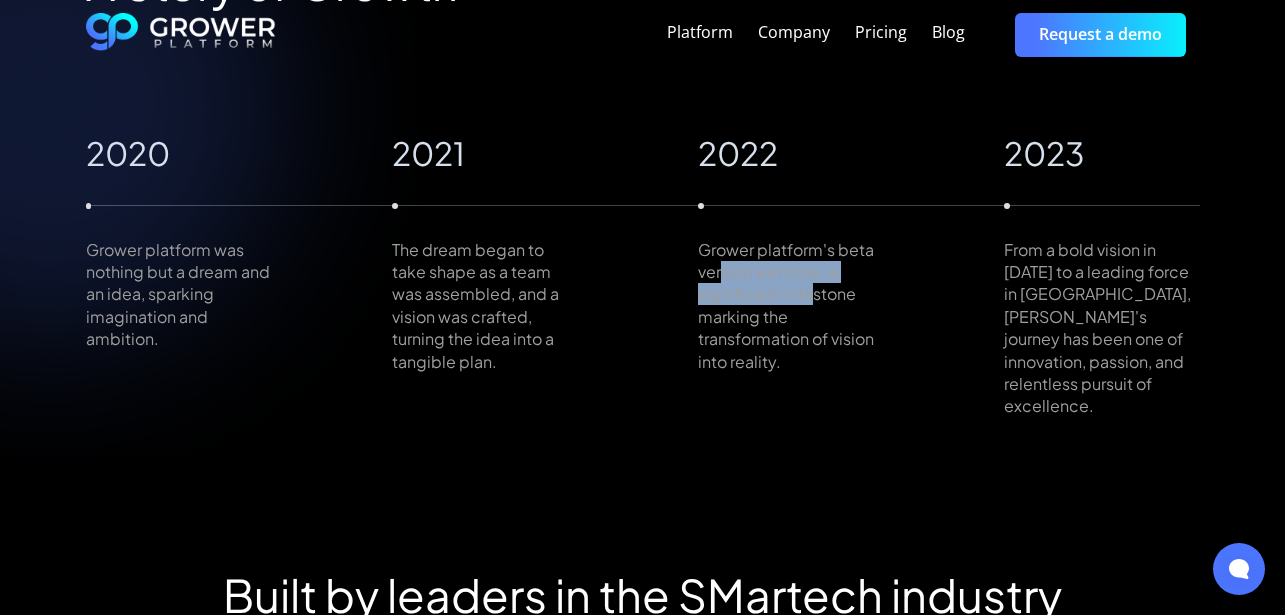 drag, startPoint x: 811, startPoint y: 299, endPoint x: 691, endPoint y: 249, distance: 130 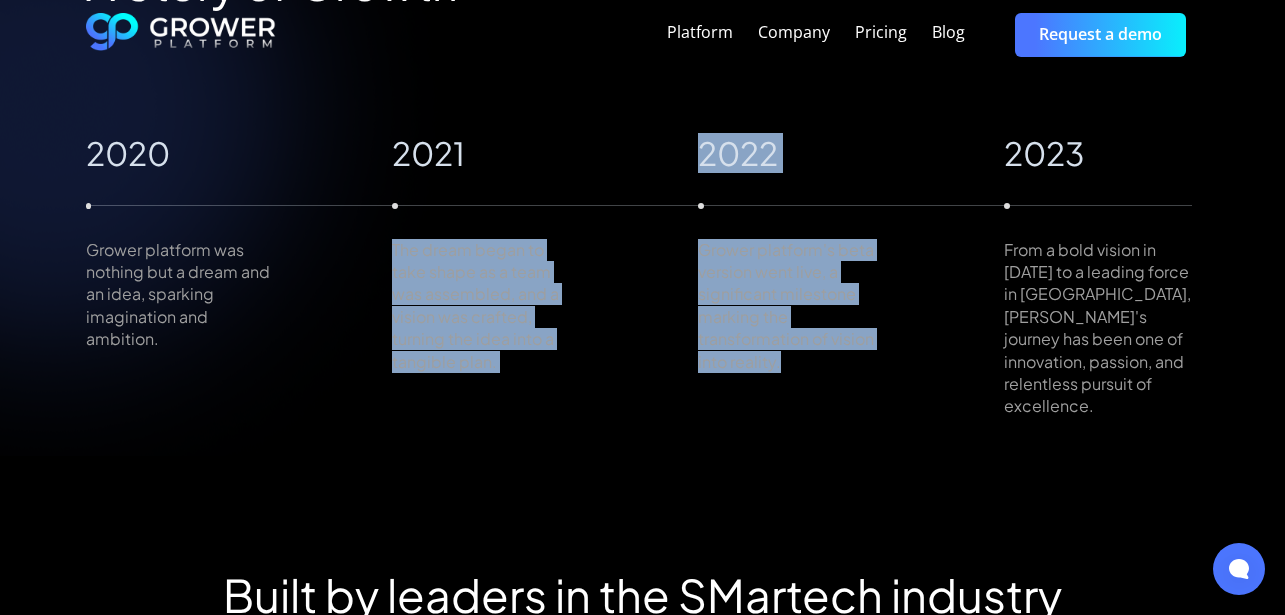 drag, startPoint x: 618, startPoint y: 231, endPoint x: 853, endPoint y: 375, distance: 275.61023 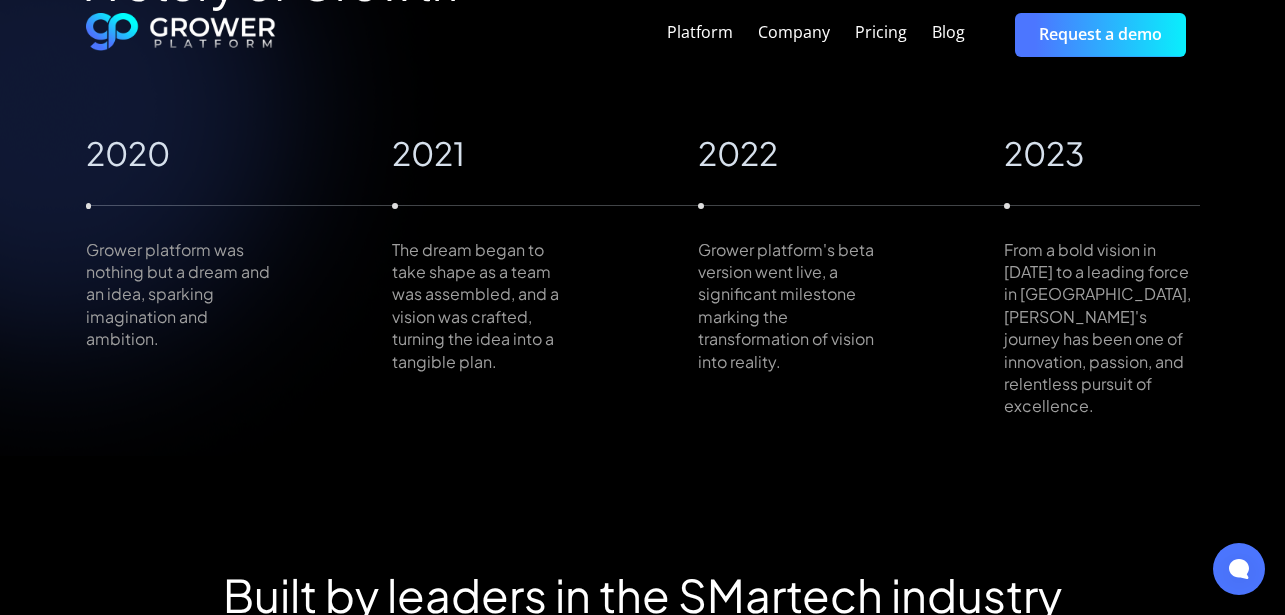 drag, startPoint x: 1090, startPoint y: 205, endPoint x: 1093, endPoint y: 223, distance: 18.248287 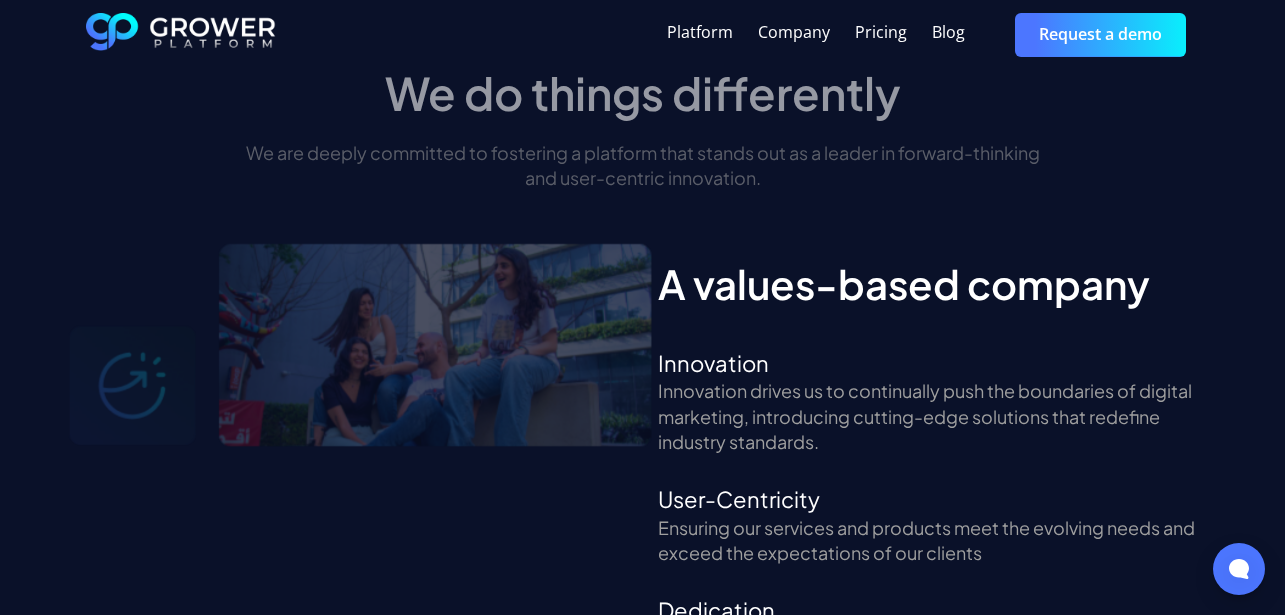 scroll, scrollTop: 3000, scrollLeft: 0, axis: vertical 